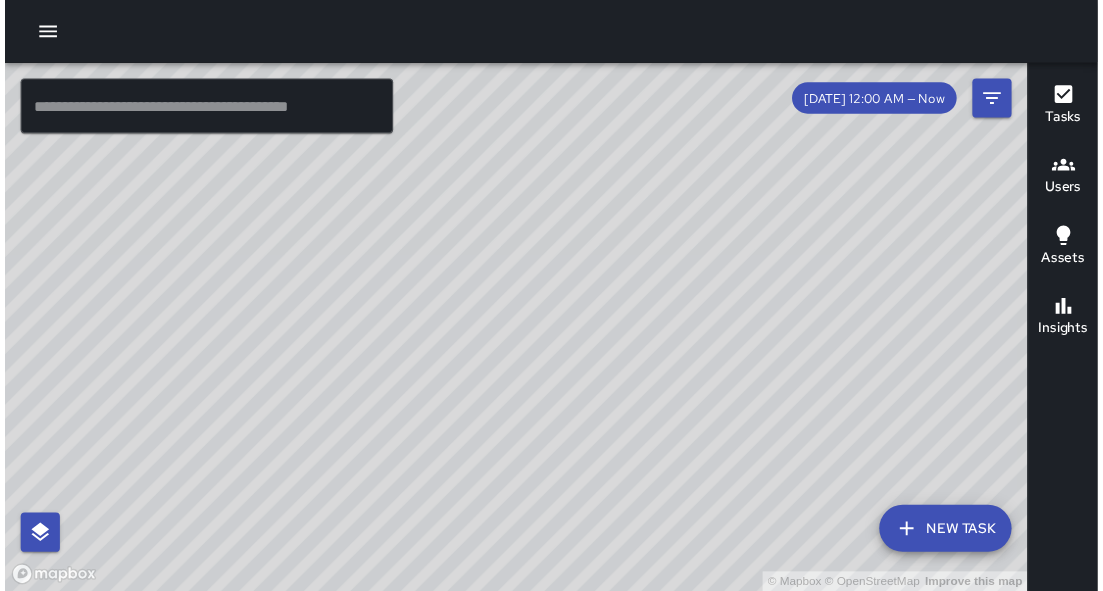 scroll, scrollTop: 0, scrollLeft: 0, axis: both 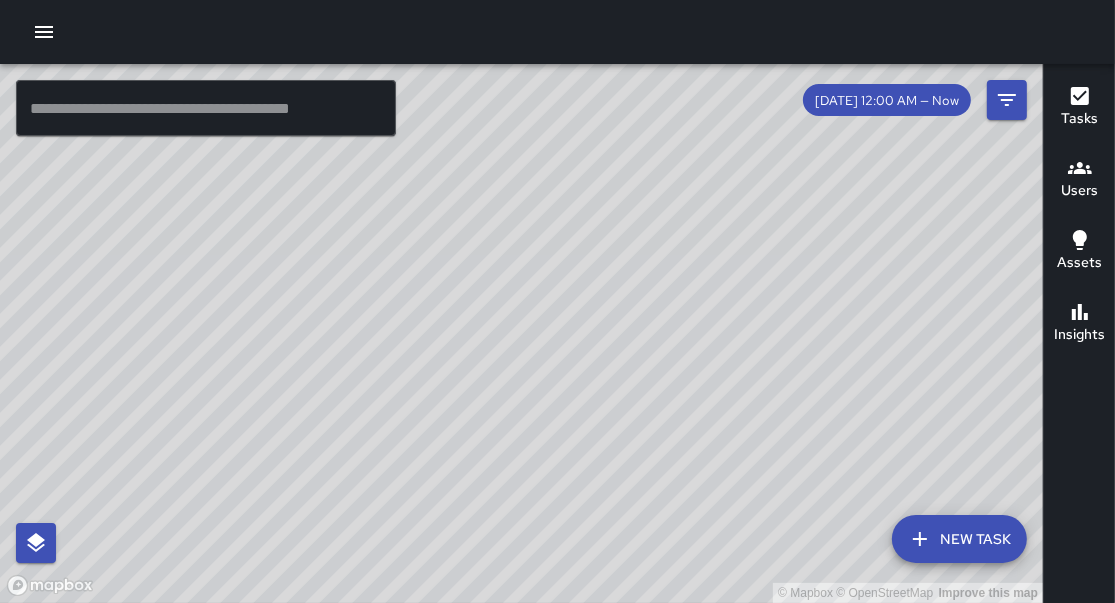 drag, startPoint x: 516, startPoint y: 250, endPoint x: 570, endPoint y: 320, distance: 88.40814 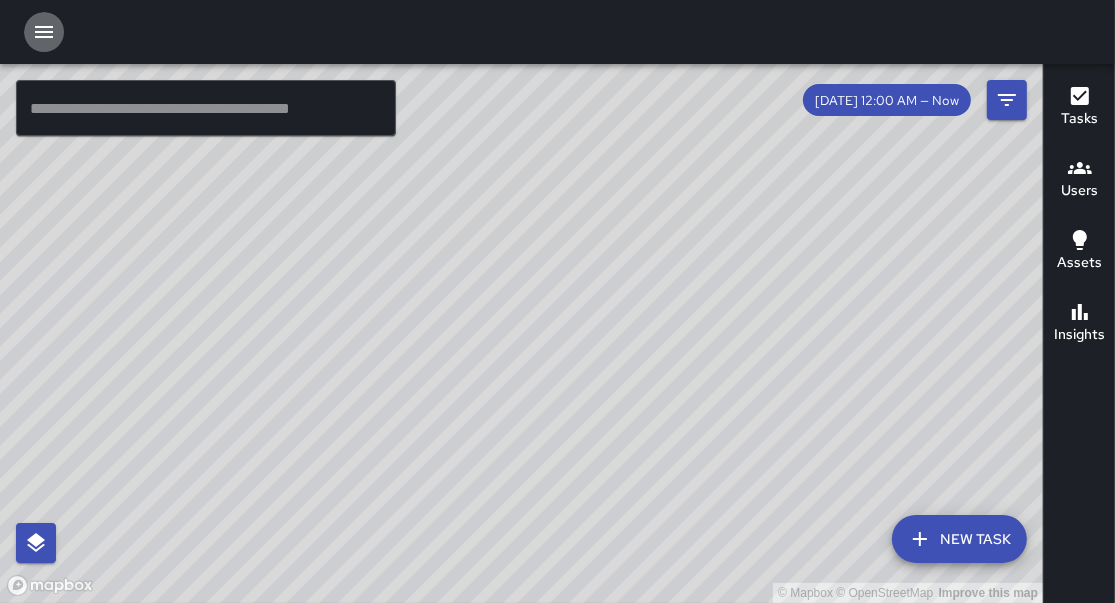 click 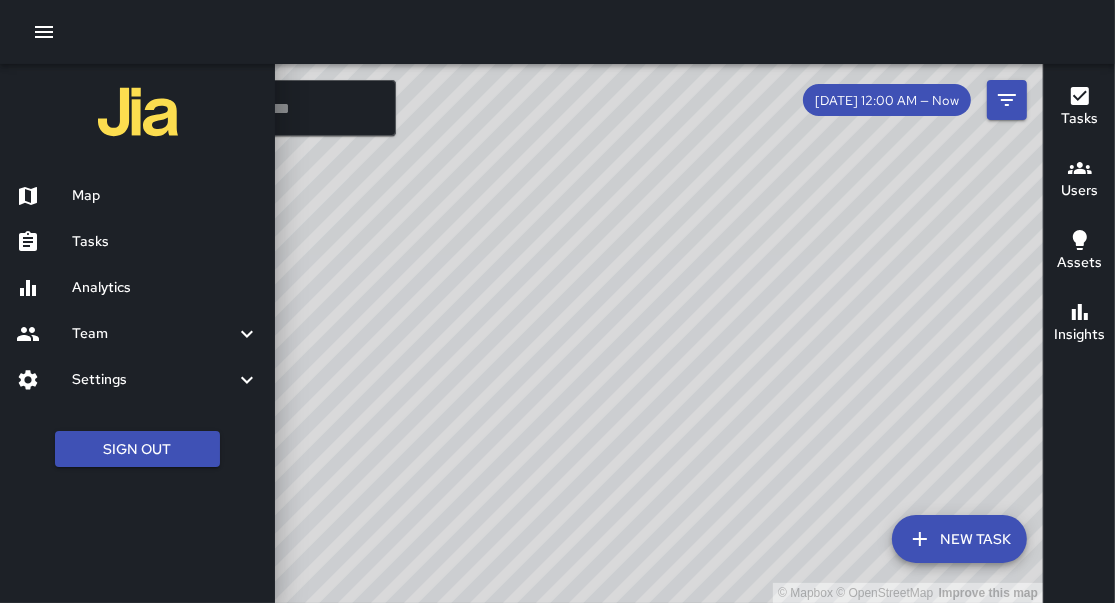 click on "Analytics" at bounding box center (165, 288) 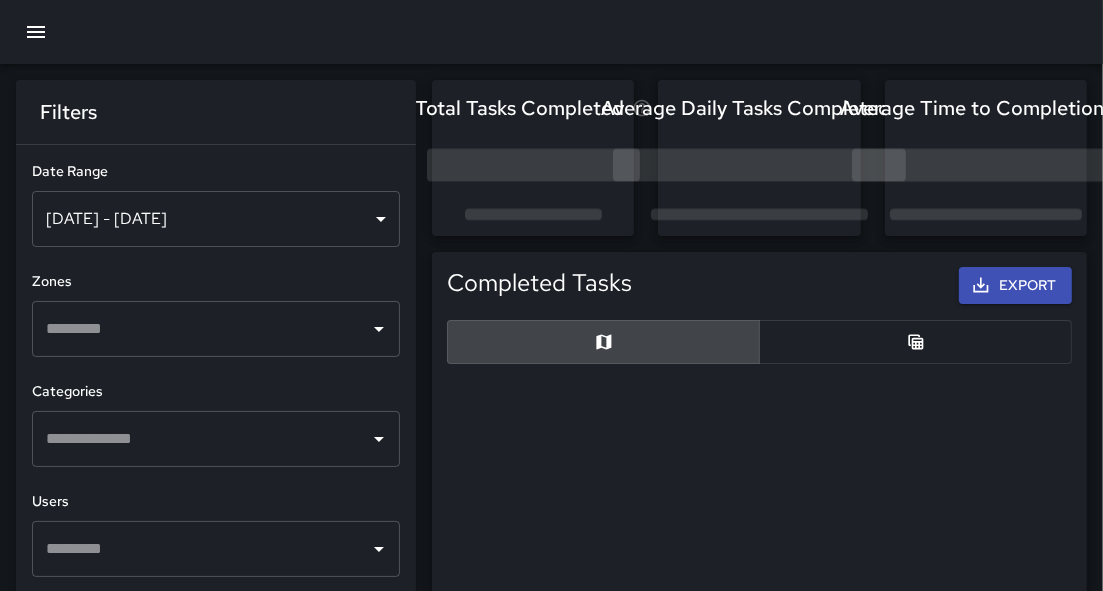 scroll, scrollTop: 12, scrollLeft: 13, axis: both 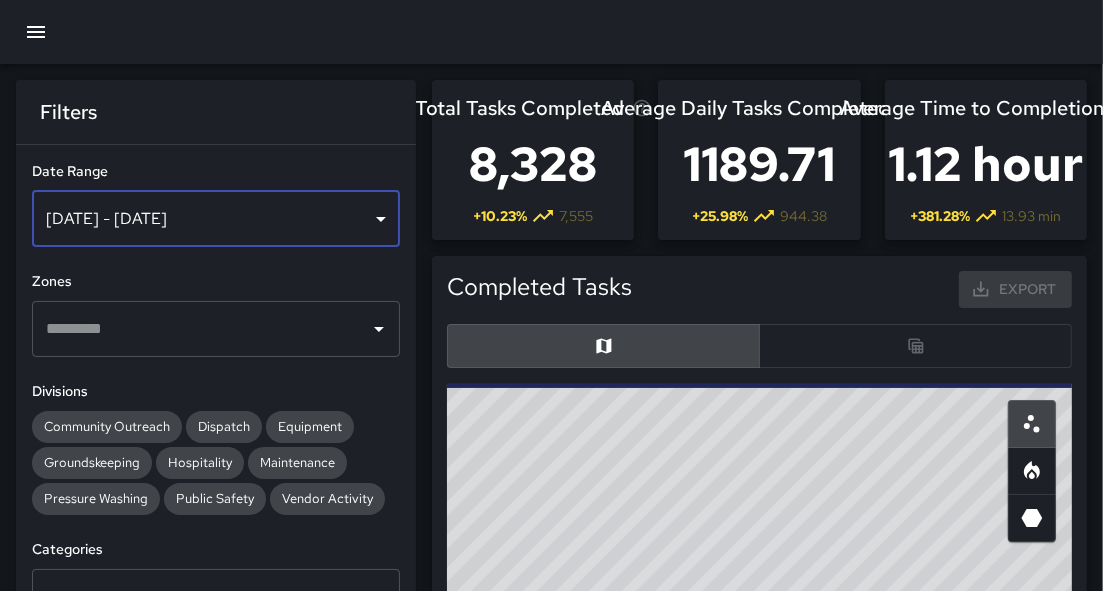 click on "[DATE] - [DATE]" at bounding box center (216, 219) 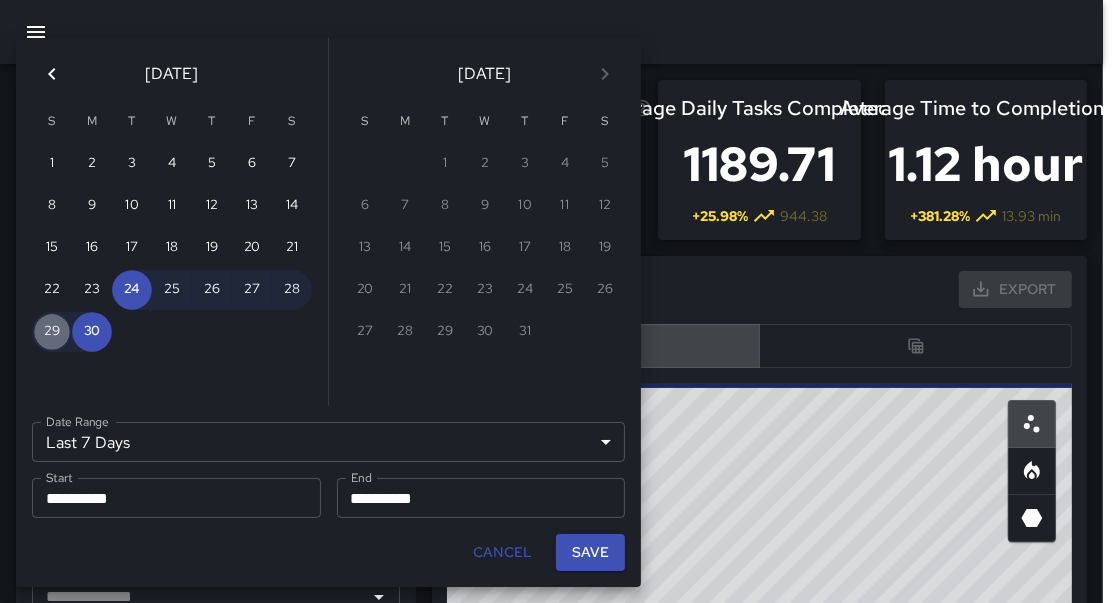 click on "29" at bounding box center [52, 332] 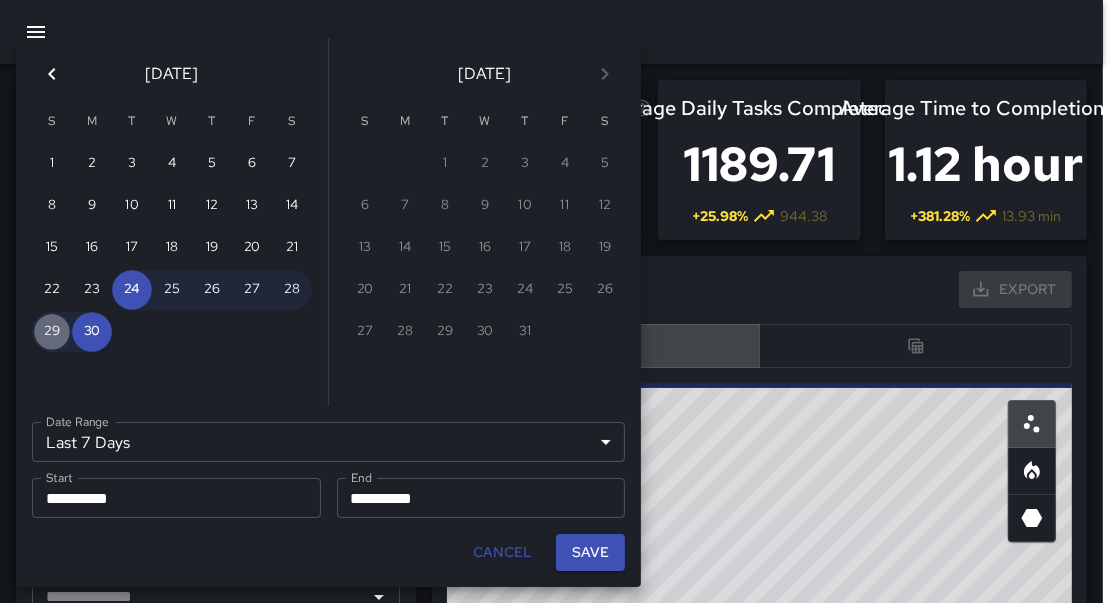 type on "******" 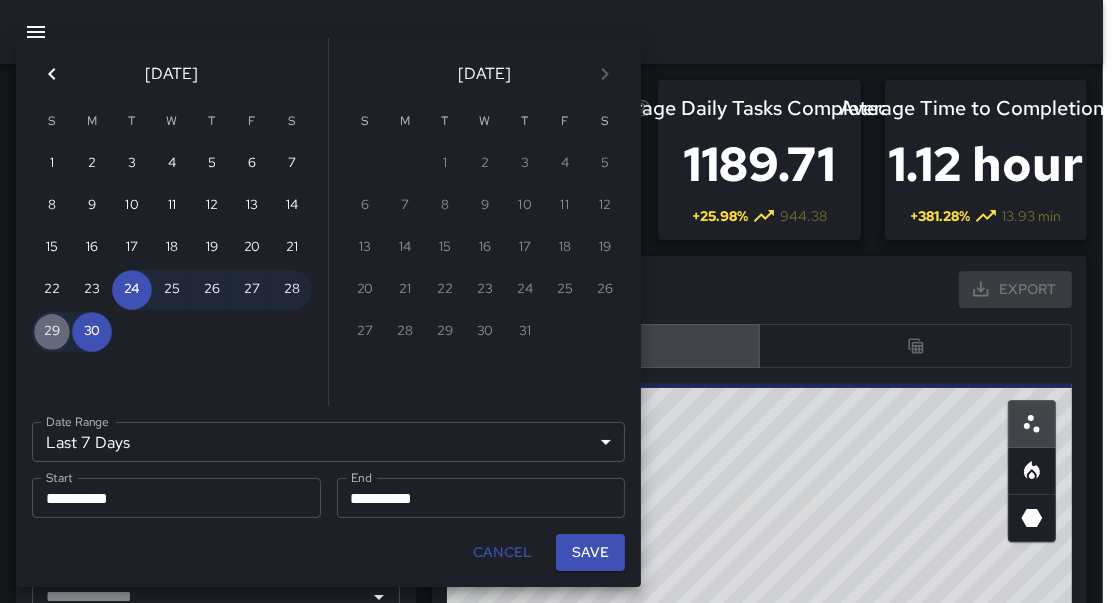 type on "**********" 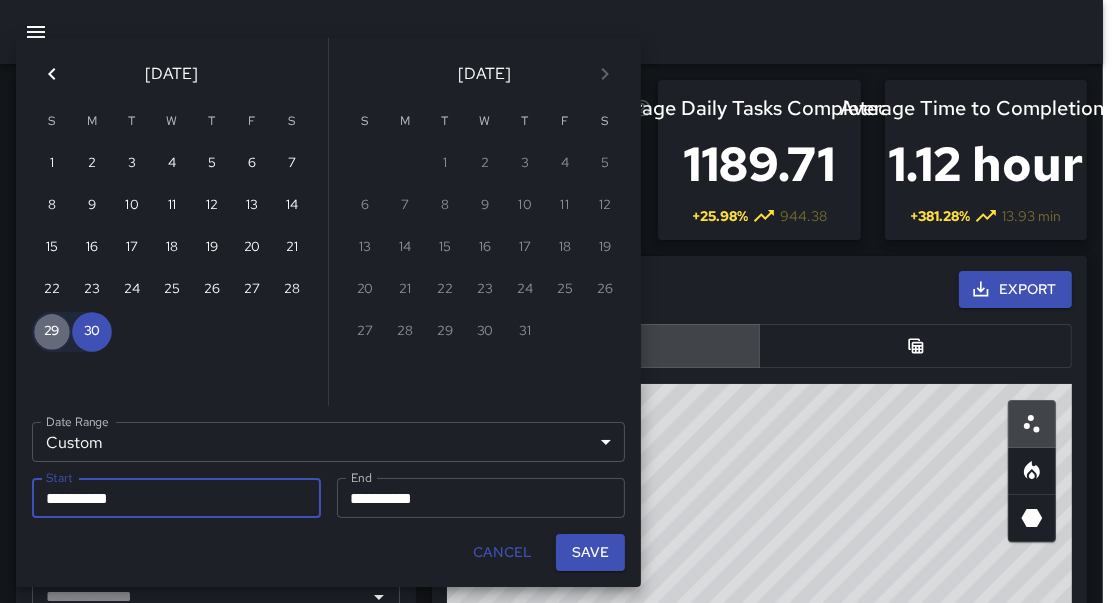 click on "29" at bounding box center (52, 332) 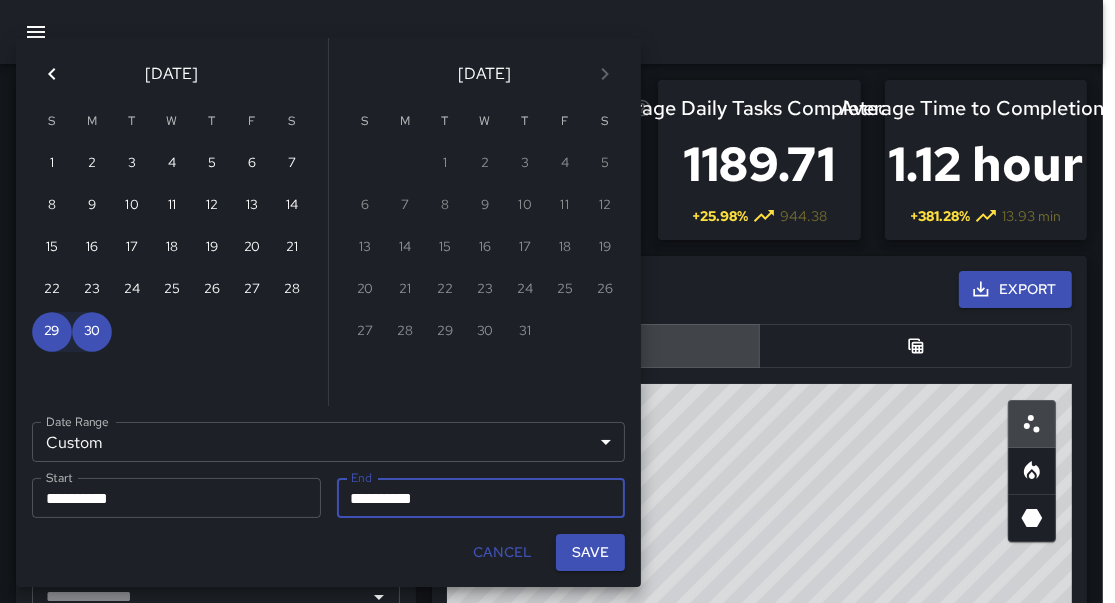 click on "**********" at bounding box center [481, 498] 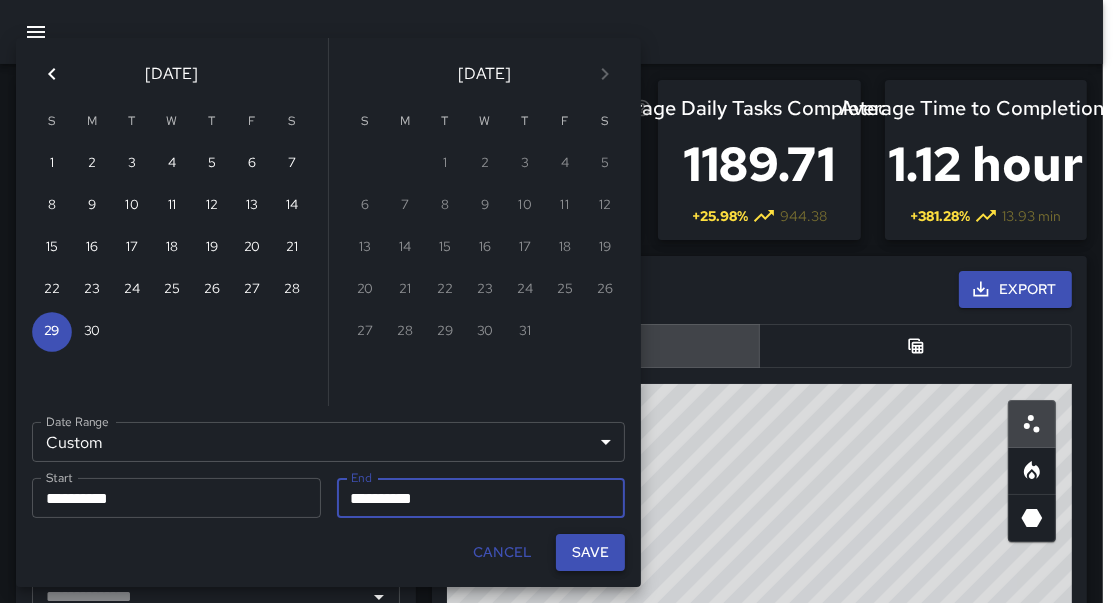 type on "**********" 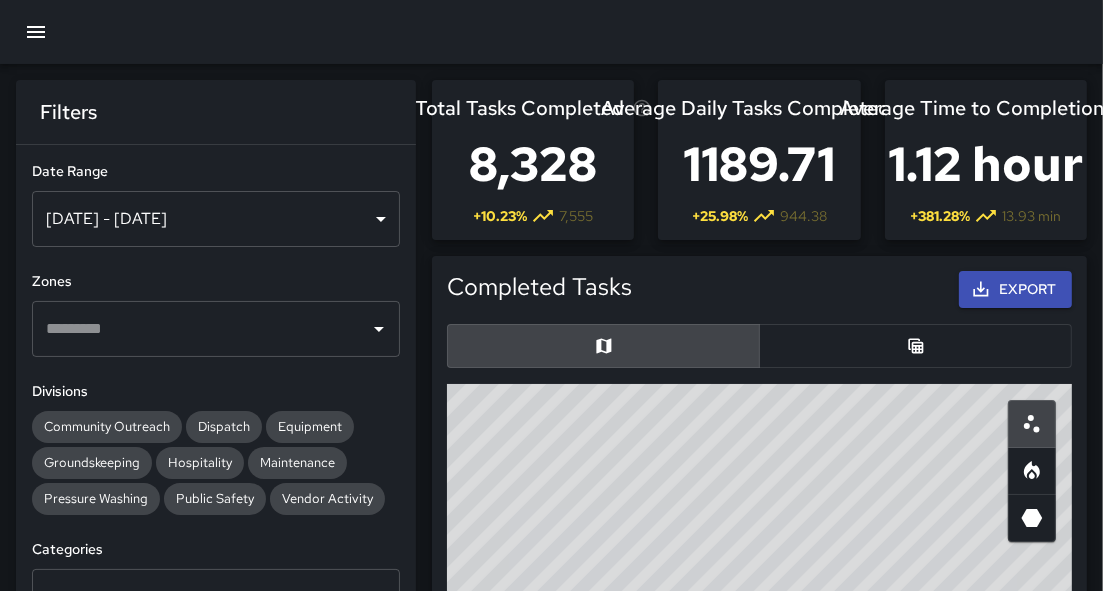 scroll, scrollTop: 12, scrollLeft: 13, axis: both 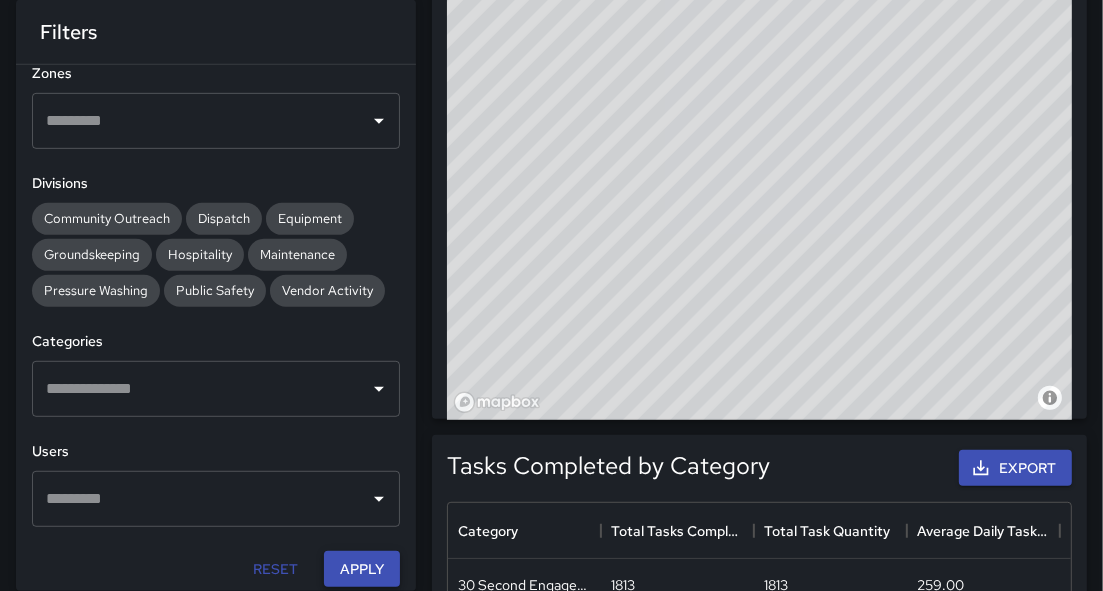 click on "Apply" at bounding box center (362, 569) 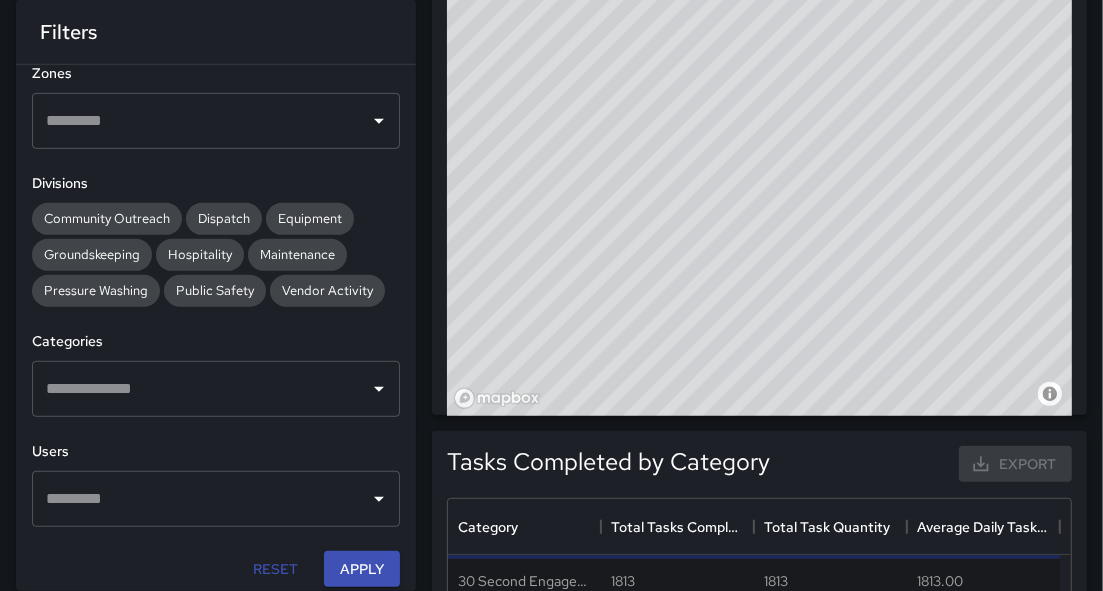 drag, startPoint x: 812, startPoint y: 143, endPoint x: 781, endPoint y: 342, distance: 201.4001 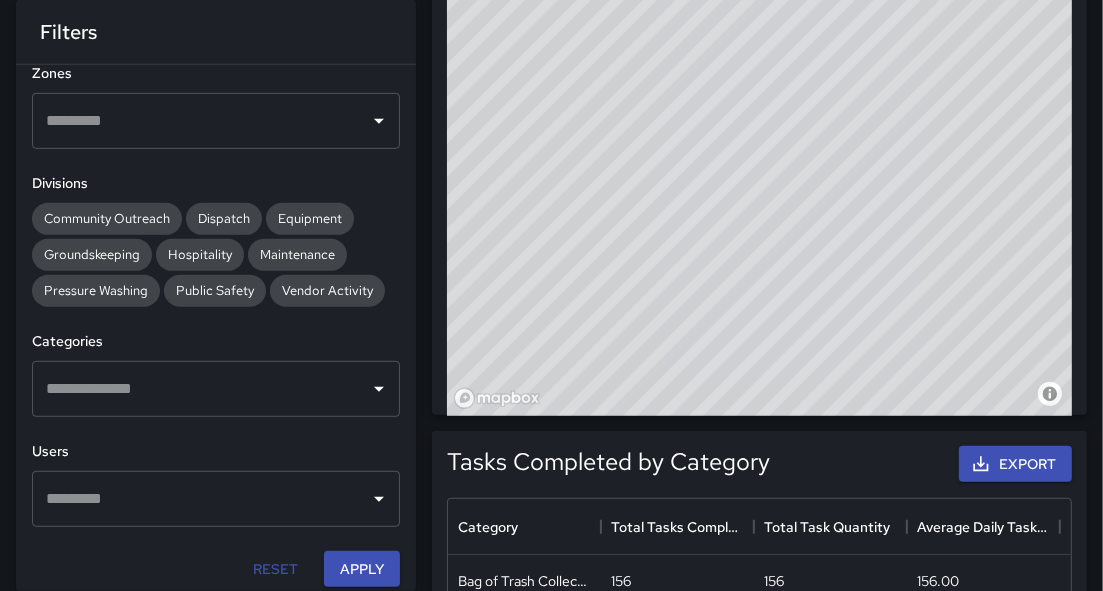 drag, startPoint x: 1107, startPoint y: 223, endPoint x: 1115, endPoint y: 248, distance: 26.24881 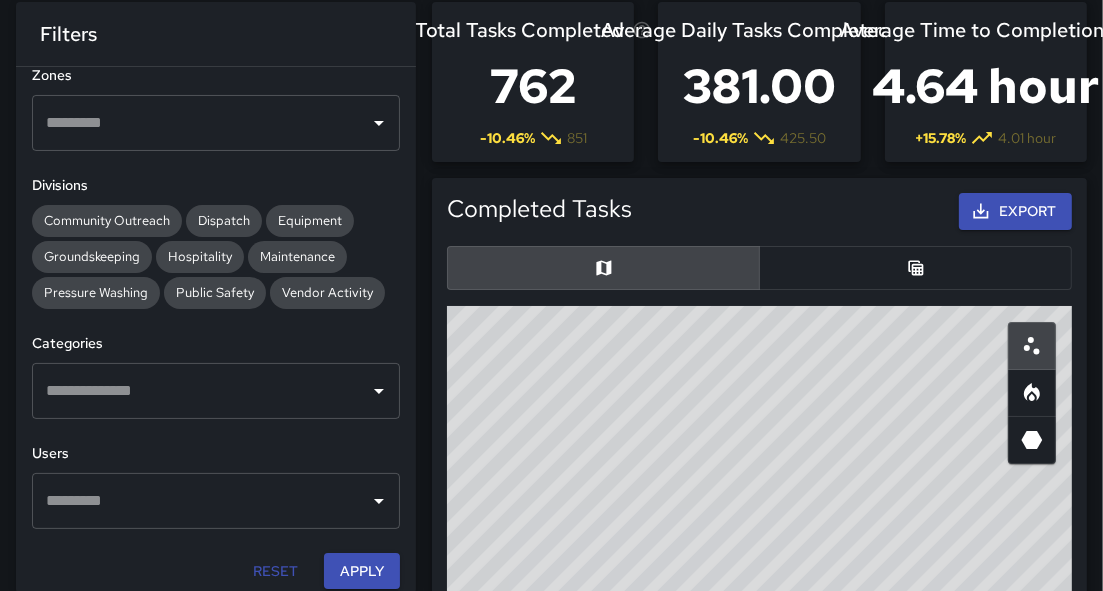 scroll, scrollTop: 67, scrollLeft: 0, axis: vertical 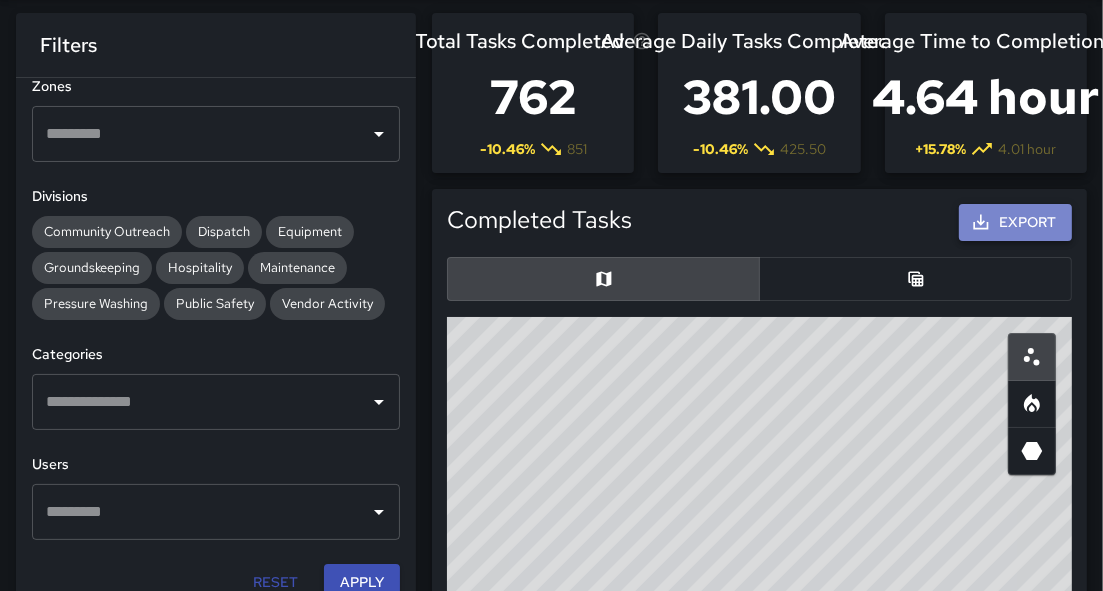 click on "Export" at bounding box center [1015, 222] 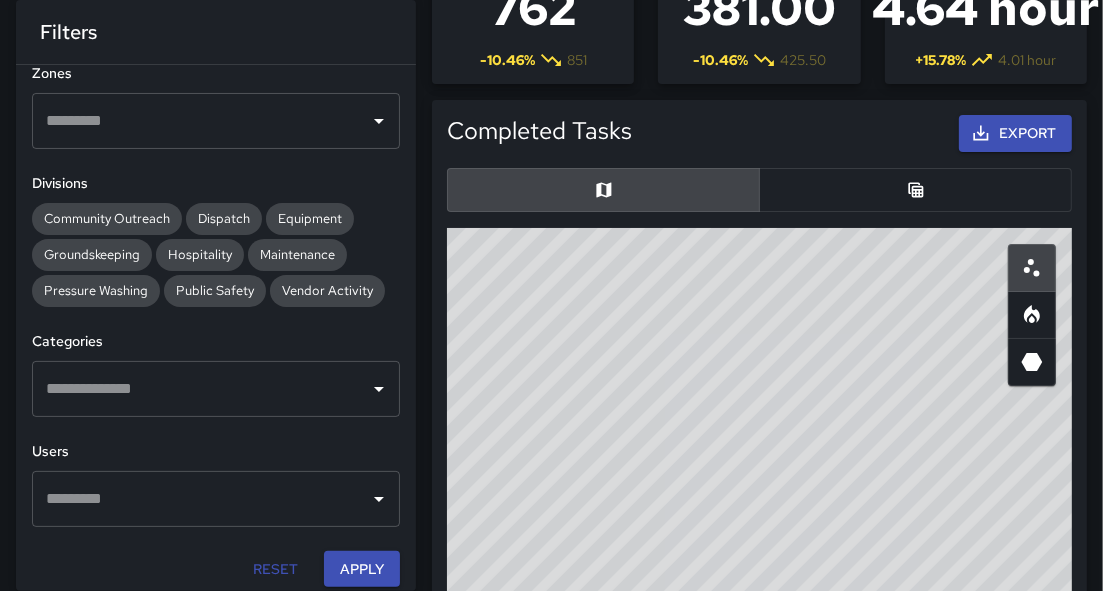 scroll, scrollTop: 159, scrollLeft: 0, axis: vertical 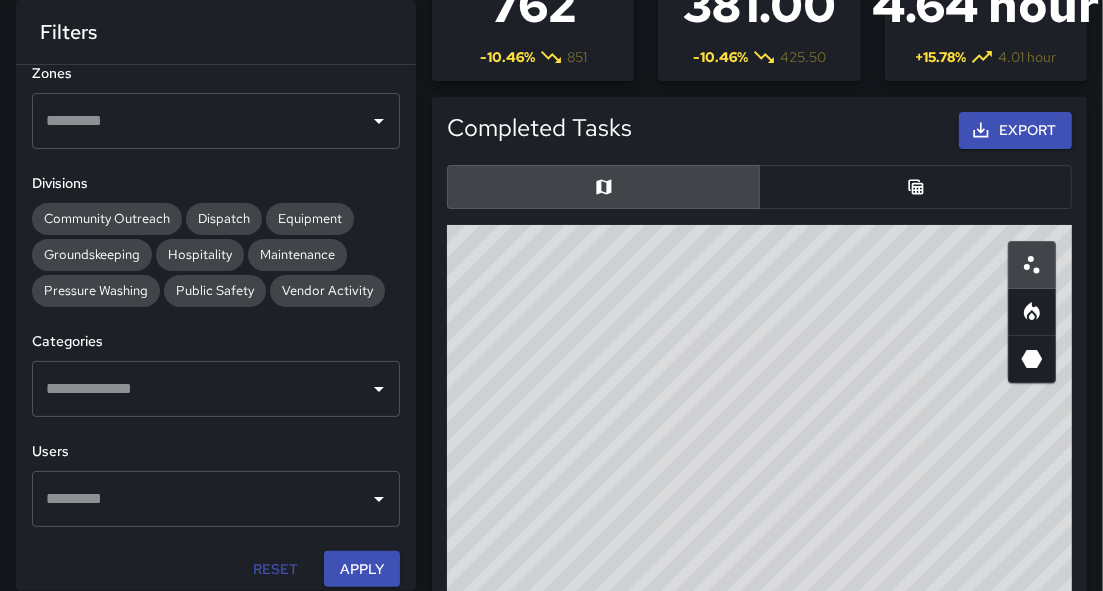 click at bounding box center (201, 499) 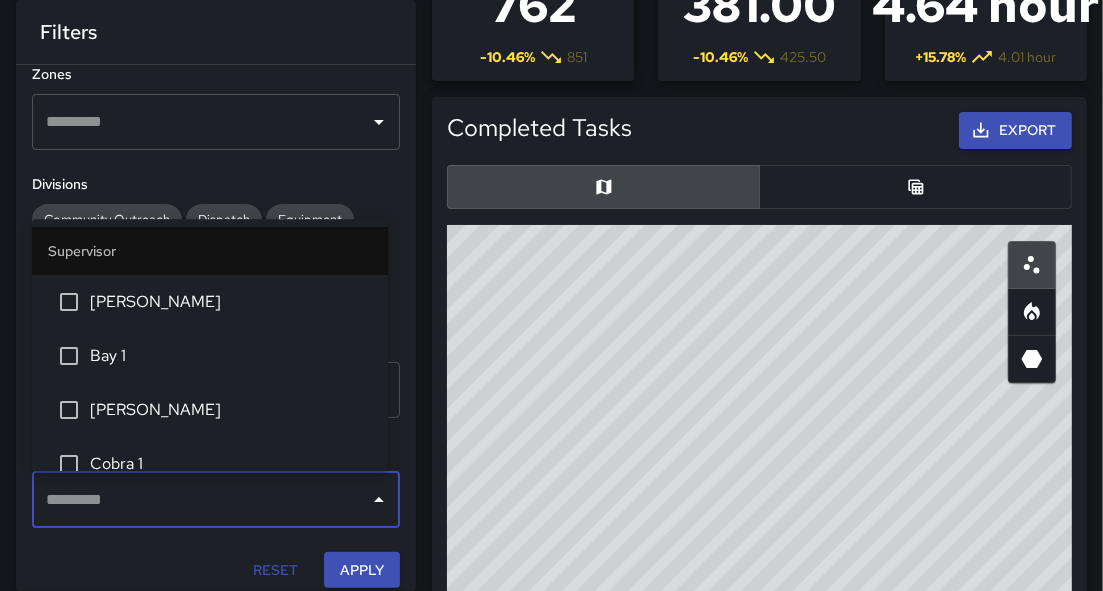 scroll, scrollTop: 128, scrollLeft: 0, axis: vertical 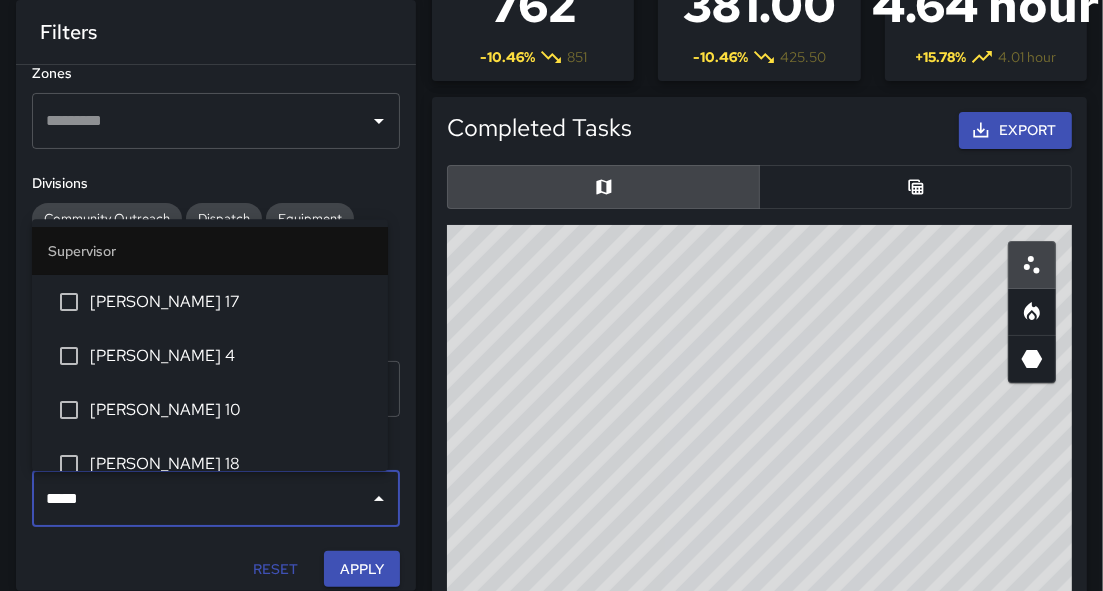type on "******" 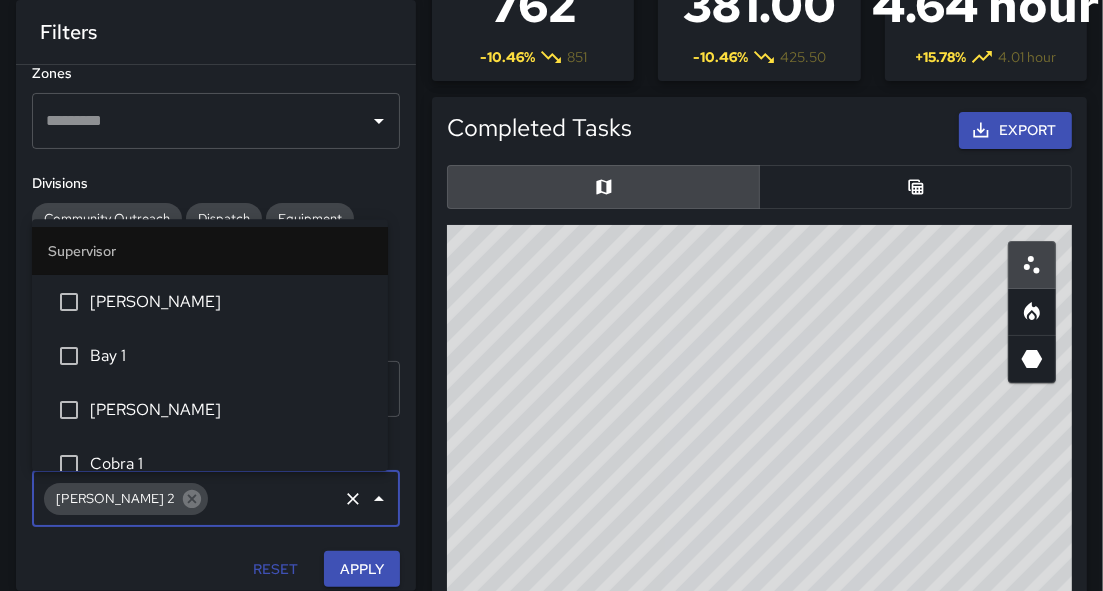 scroll, scrollTop: 2337, scrollLeft: 0, axis: vertical 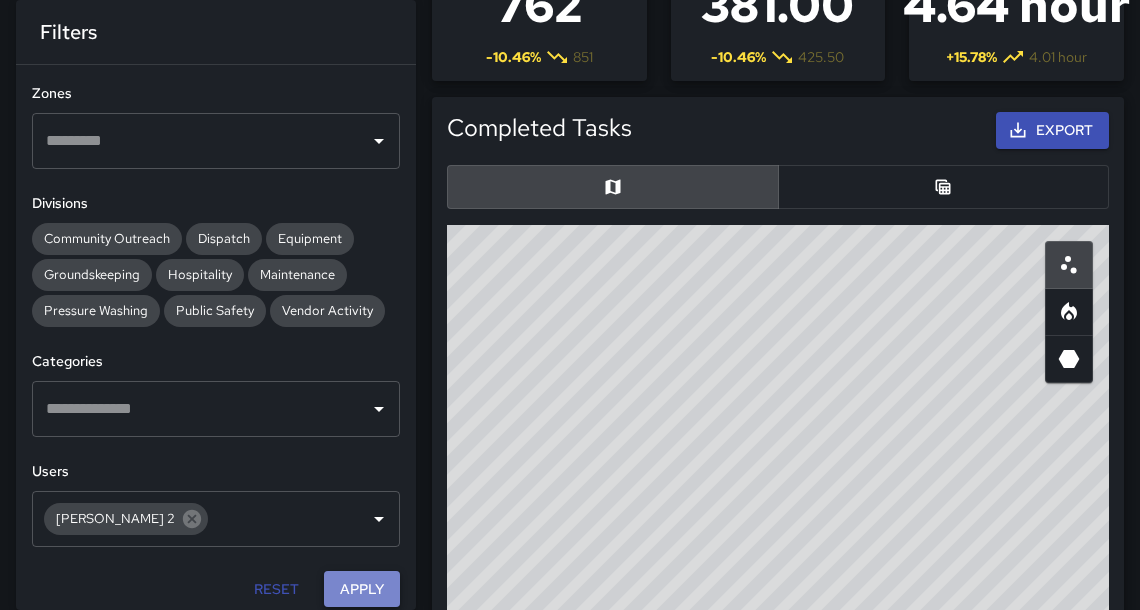 click on "Apply" at bounding box center [362, 589] 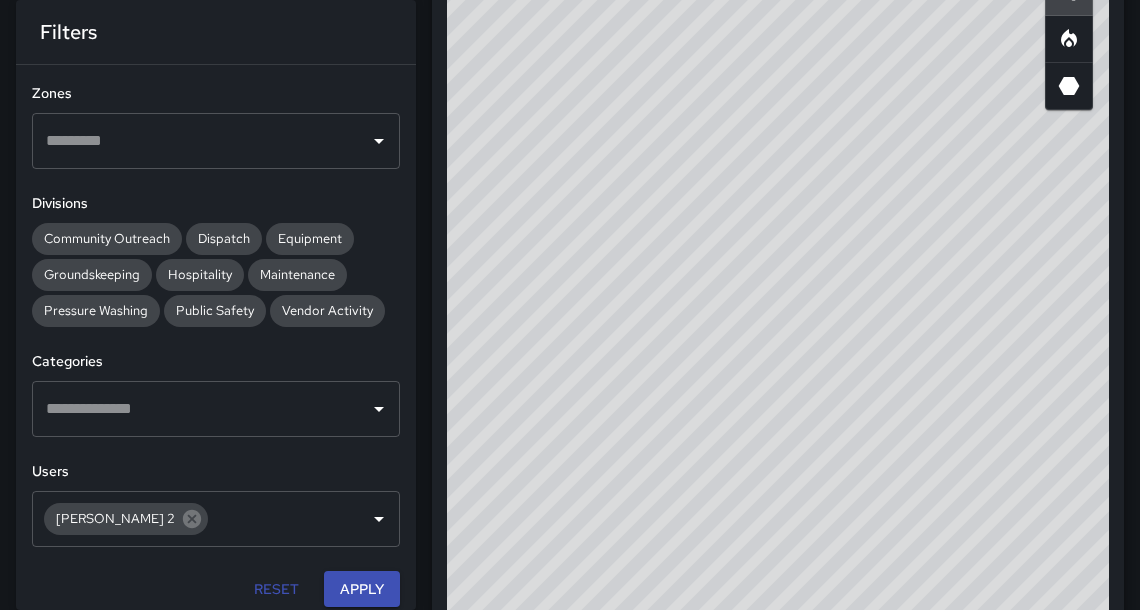 scroll, scrollTop: 478, scrollLeft: 0, axis: vertical 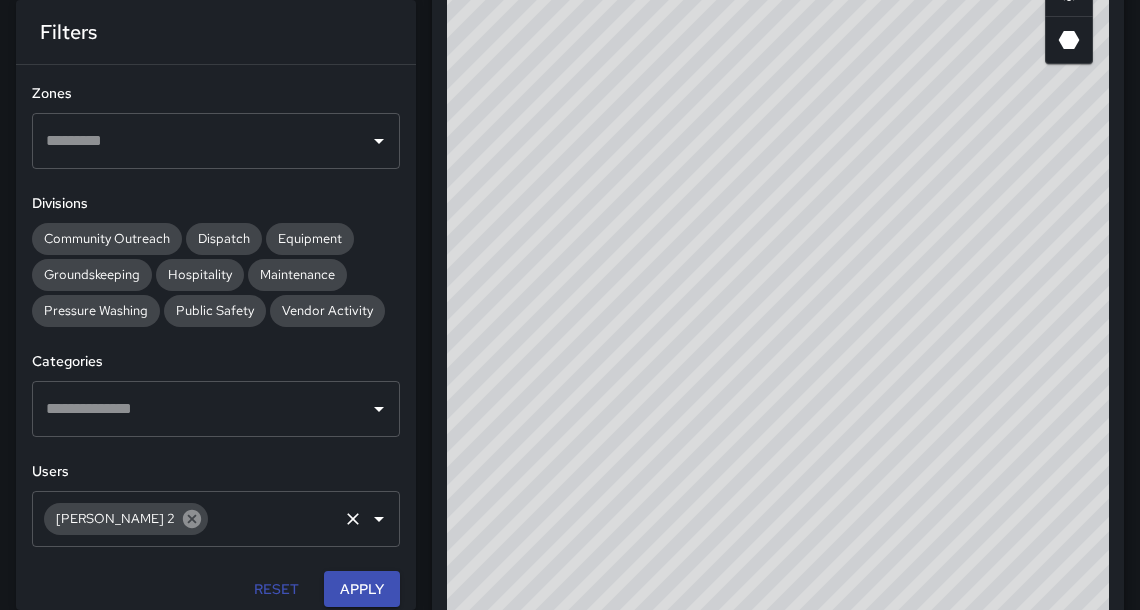click 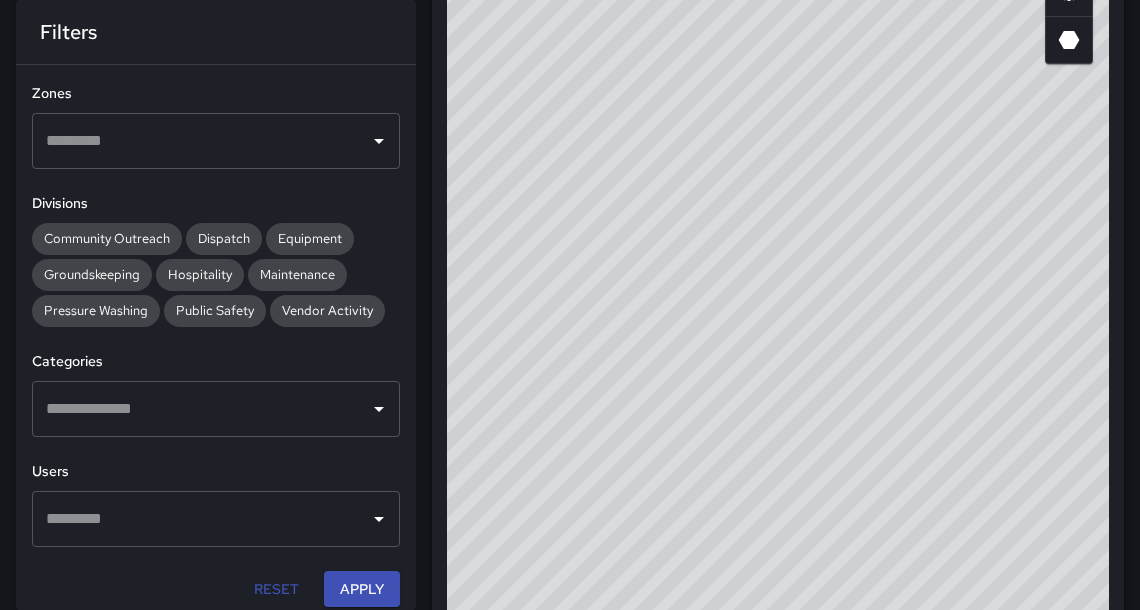 drag, startPoint x: 107, startPoint y: 515, endPoint x: 134, endPoint y: 505, distance: 28.79236 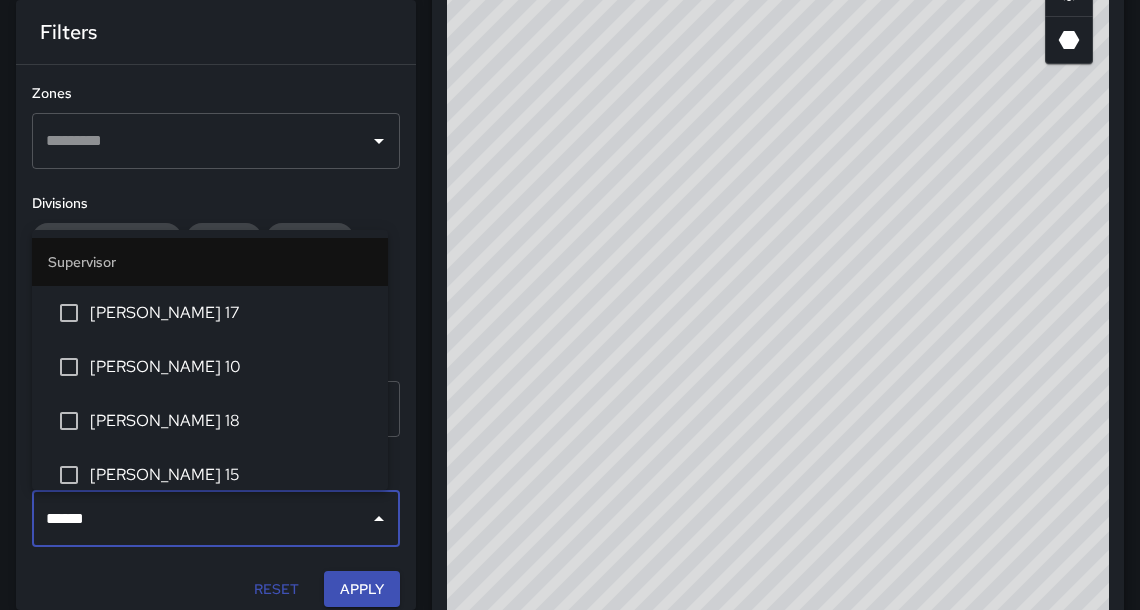type on "*******" 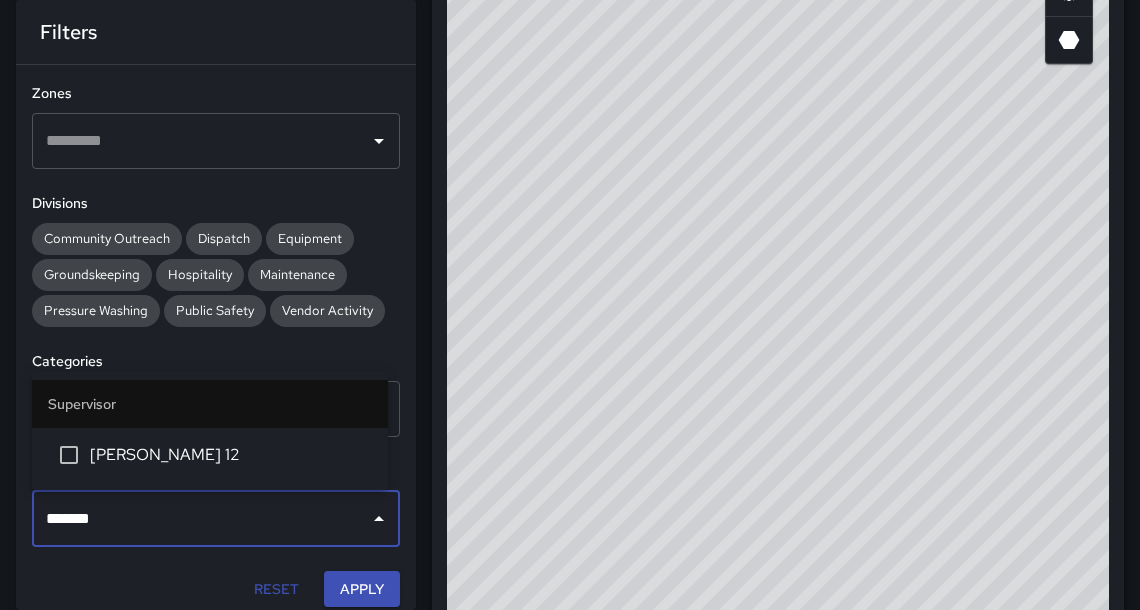 type 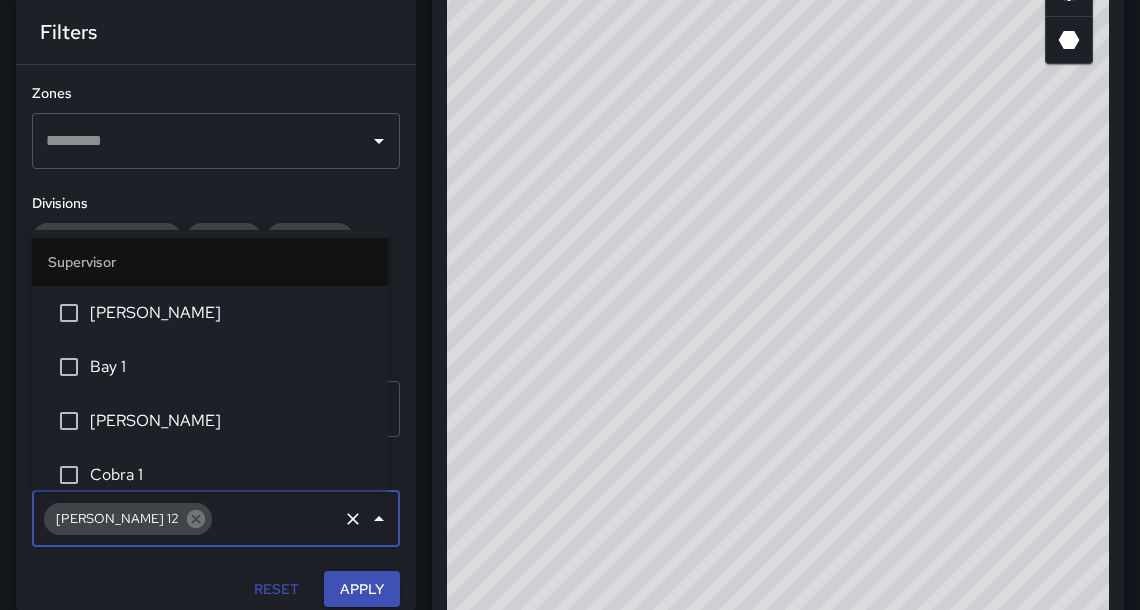 scroll, scrollTop: 2761, scrollLeft: 0, axis: vertical 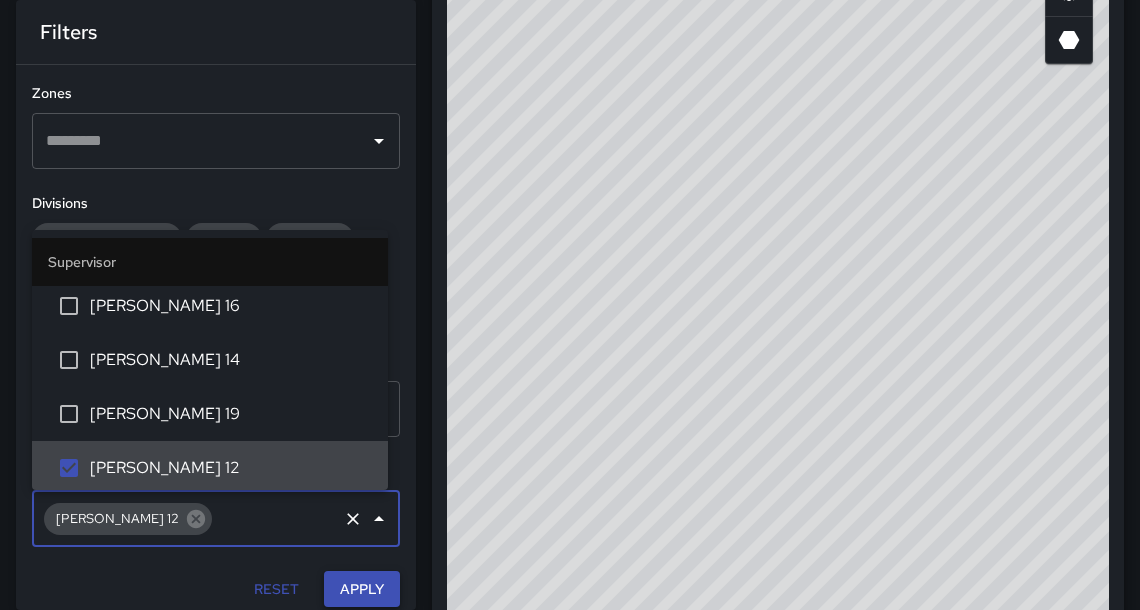 click on "Apply" at bounding box center [362, 589] 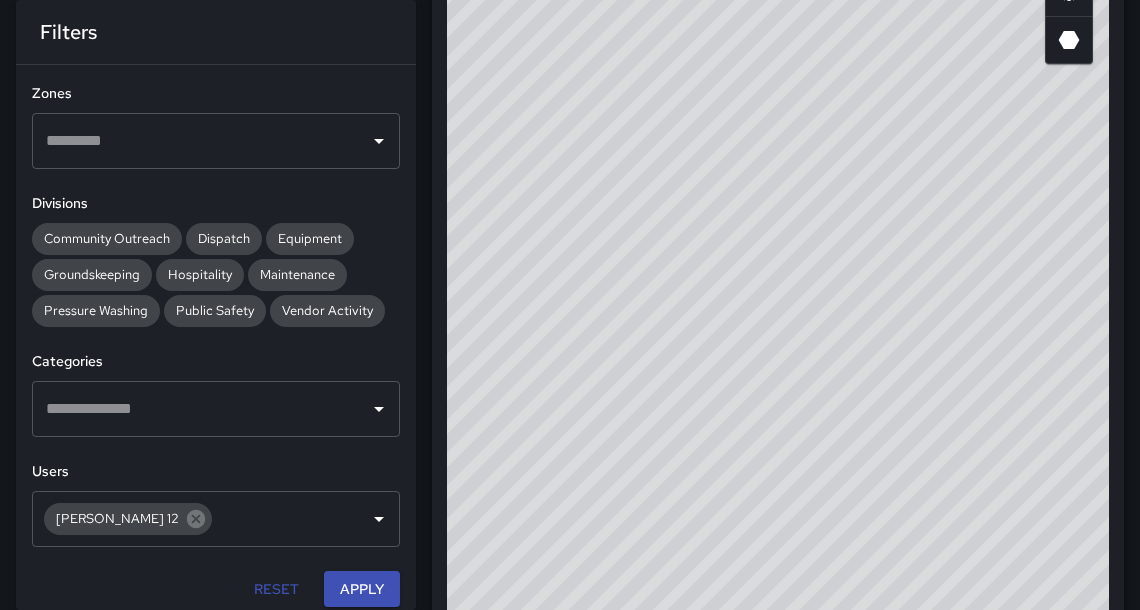 drag, startPoint x: 829, startPoint y: 412, endPoint x: 891, endPoint y: 268, distance: 156.7801 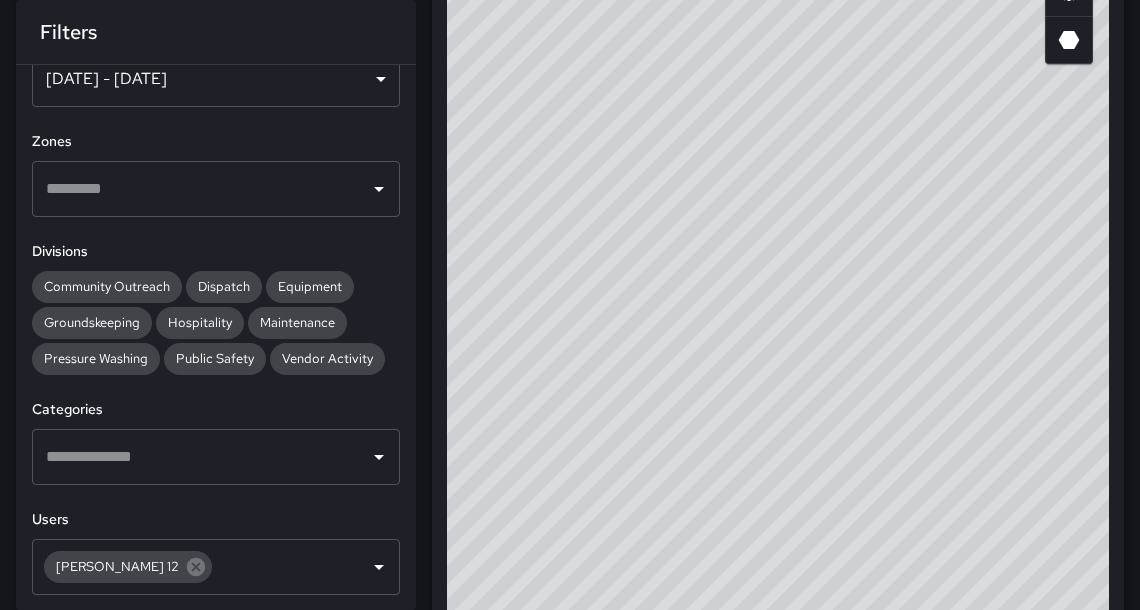 scroll, scrollTop: 0, scrollLeft: 0, axis: both 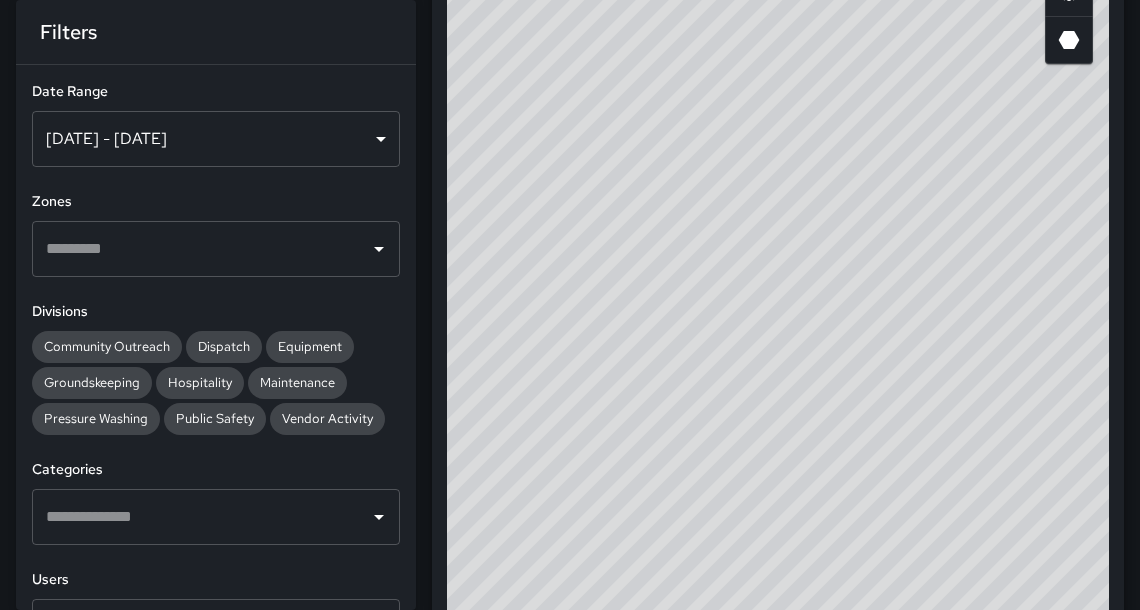 drag, startPoint x: 905, startPoint y: 336, endPoint x: 885, endPoint y: 336, distance: 20 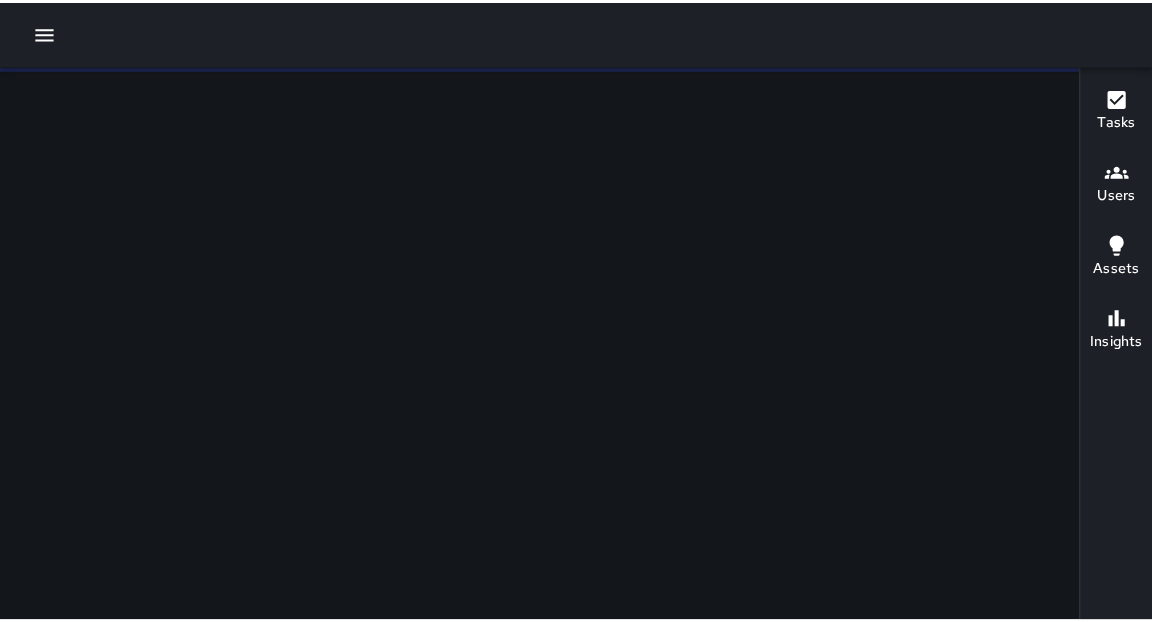 scroll, scrollTop: 0, scrollLeft: 0, axis: both 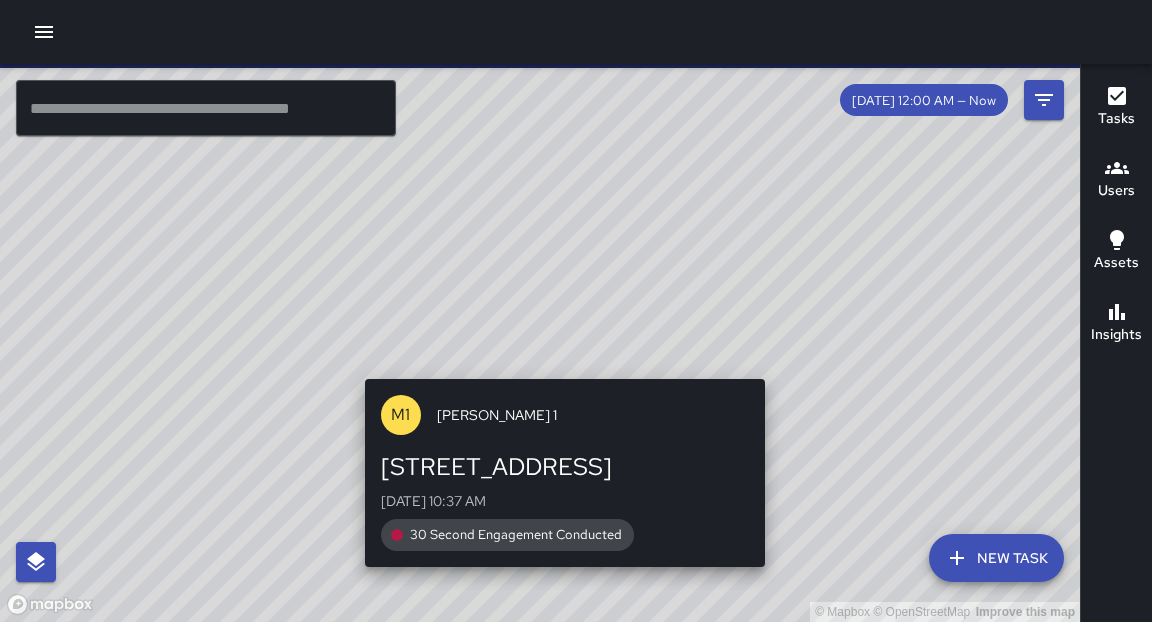 drag, startPoint x: 583, startPoint y: 316, endPoint x: 548, endPoint y: 353, distance: 50.931328 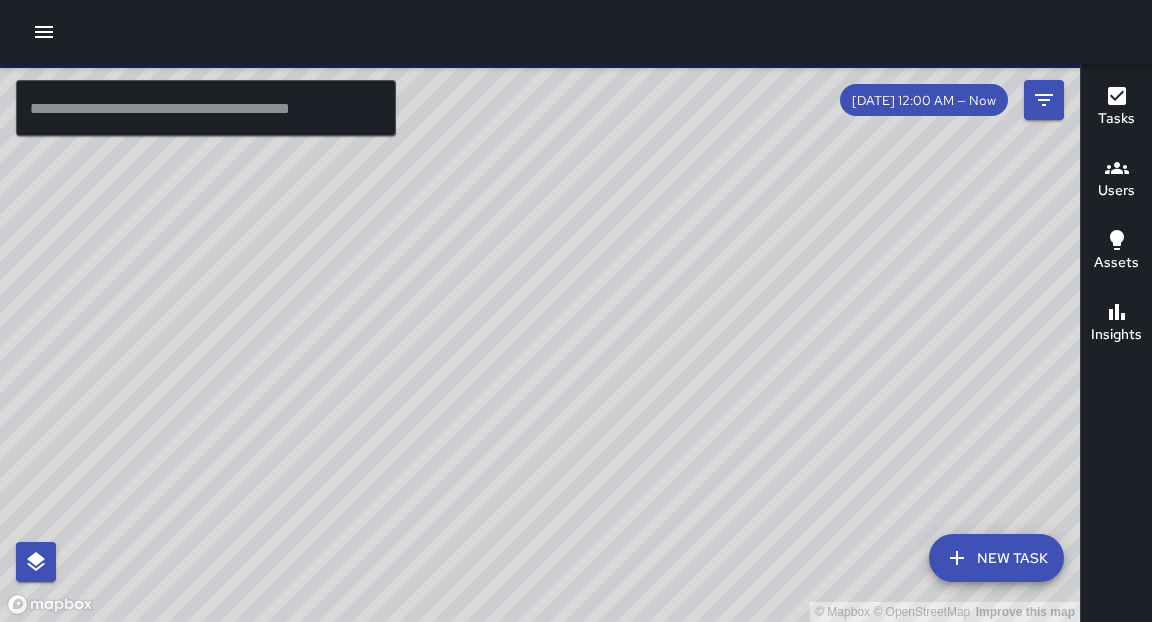 drag, startPoint x: 484, startPoint y: 409, endPoint x: 666, endPoint y: 115, distance: 345.7745 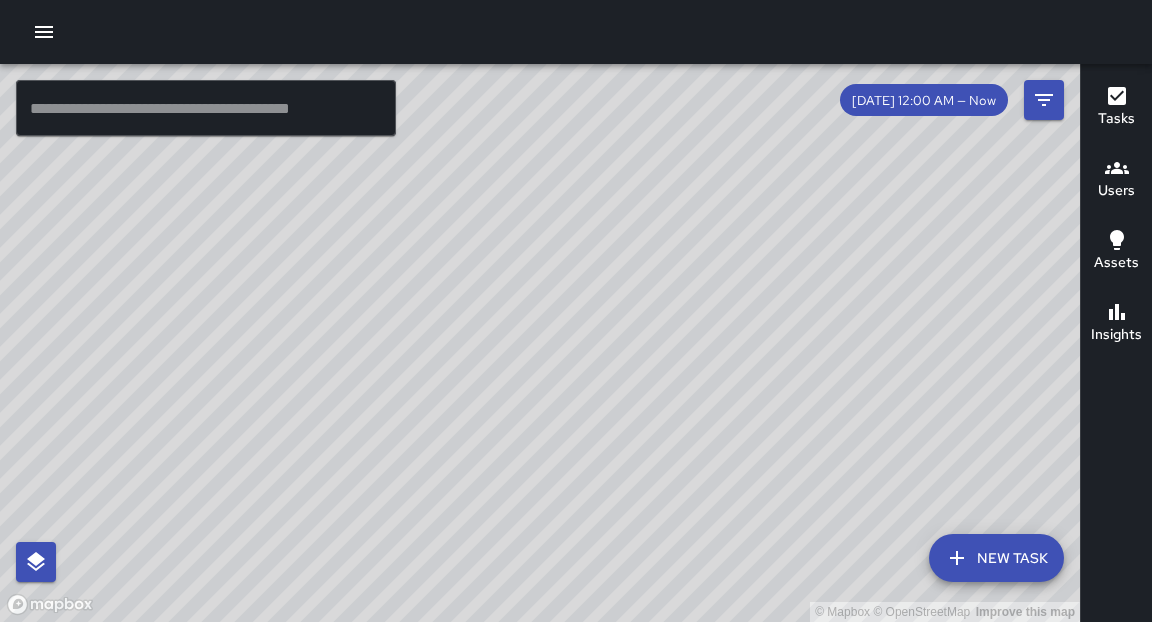 drag, startPoint x: 769, startPoint y: 313, endPoint x: 677, endPoint y: 334, distance: 94.36631 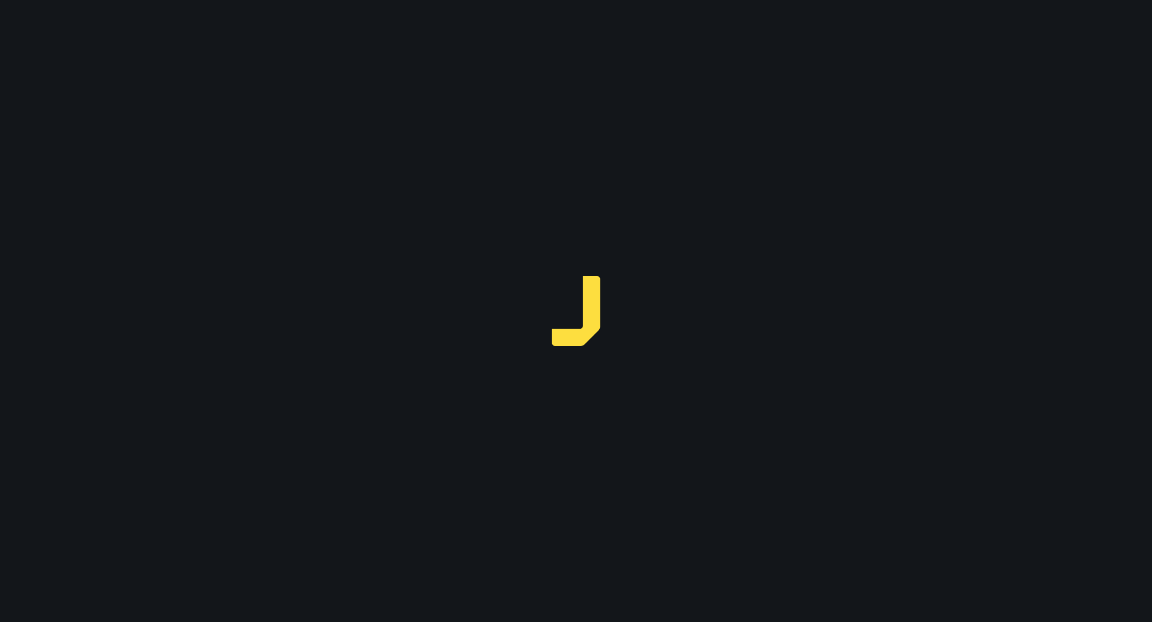 scroll, scrollTop: 0, scrollLeft: 0, axis: both 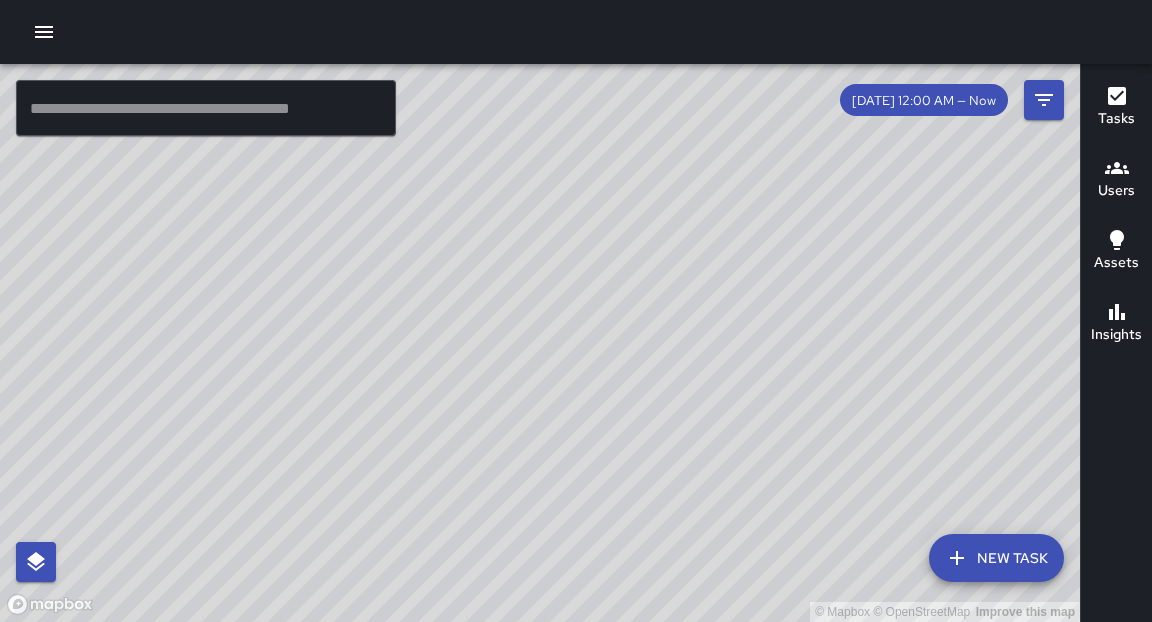 drag, startPoint x: 400, startPoint y: 421, endPoint x: 296, endPoint y: 373, distance: 114.54257 